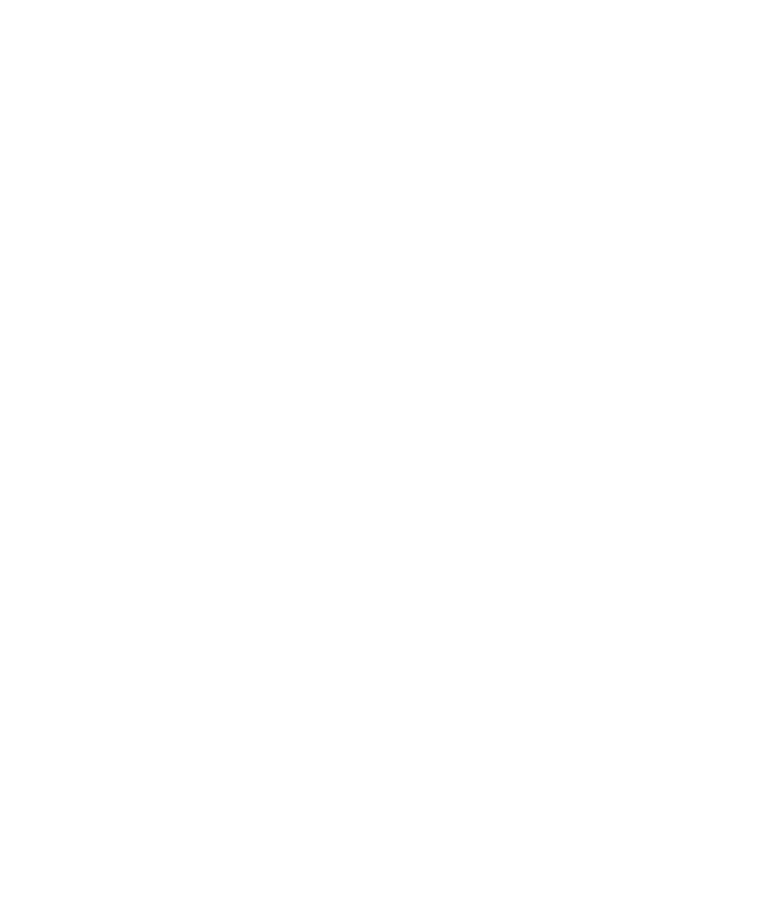 select on "*" 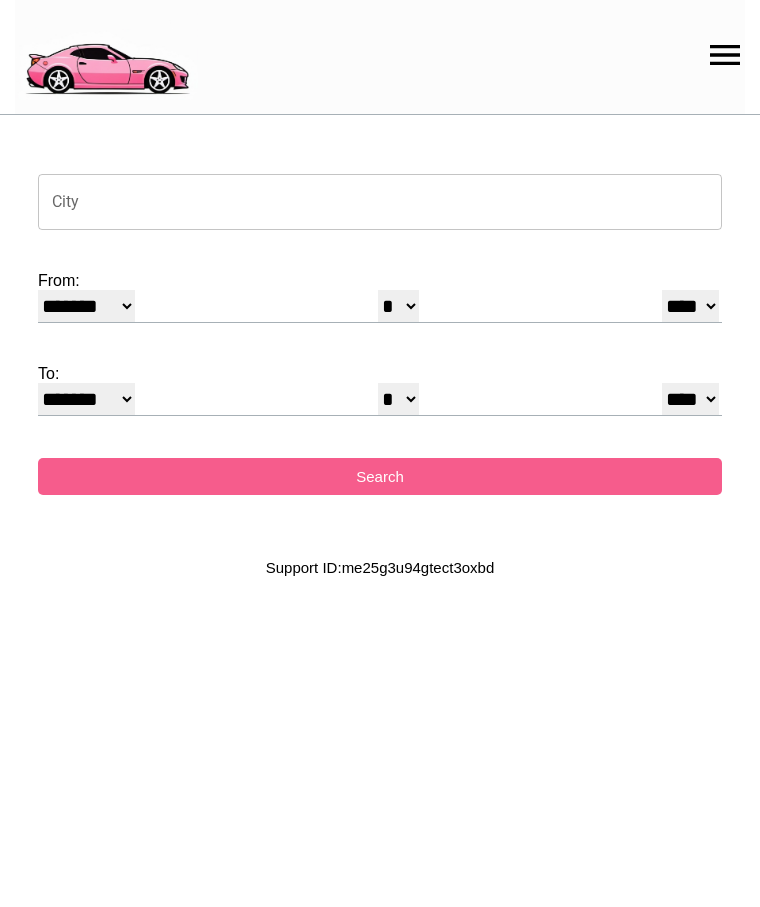 scroll, scrollTop: 0, scrollLeft: 0, axis: both 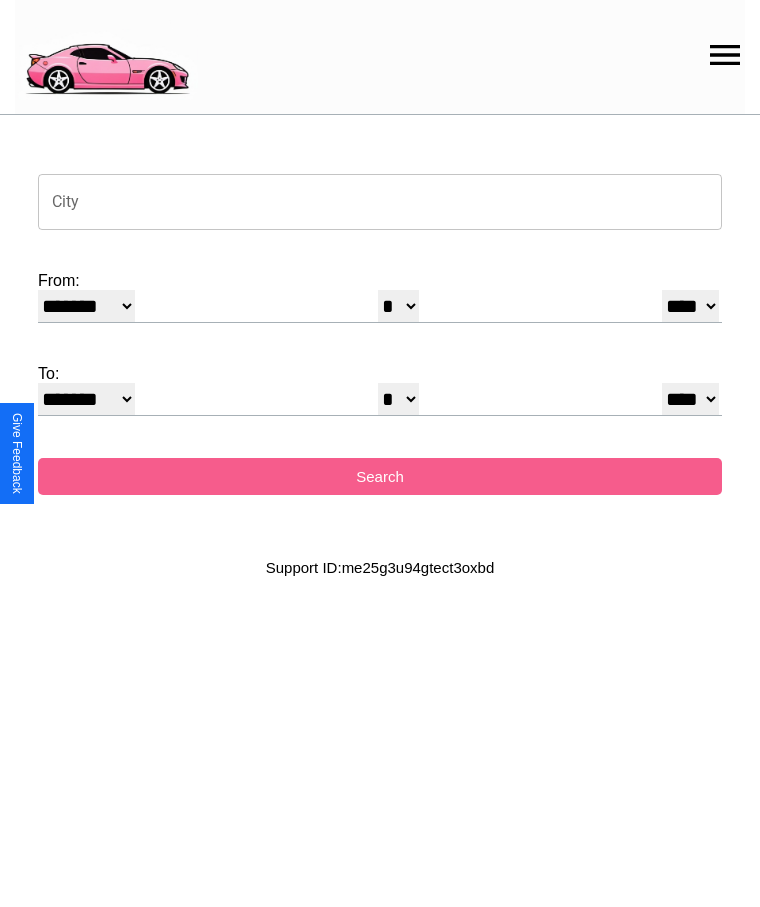 click 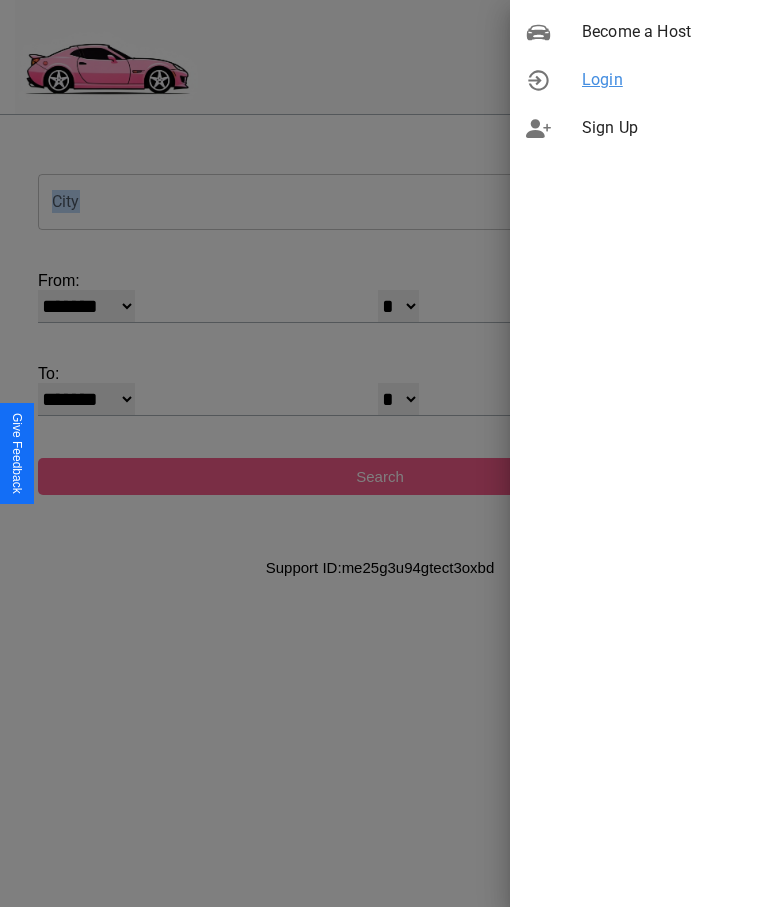 click on "Login" at bounding box center (663, 80) 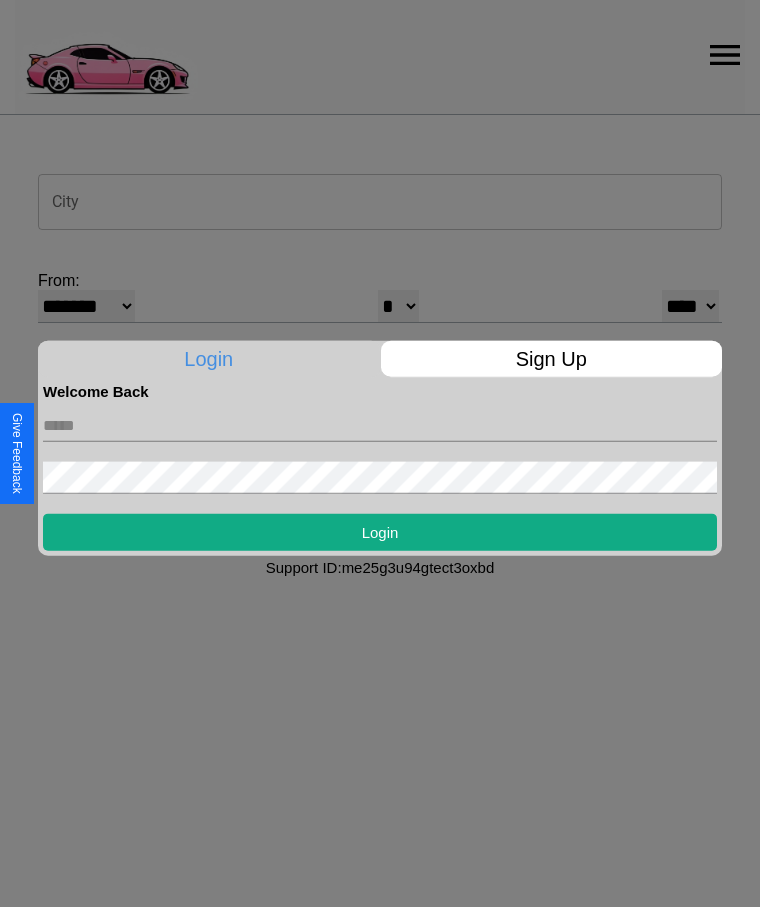 click at bounding box center [380, 425] 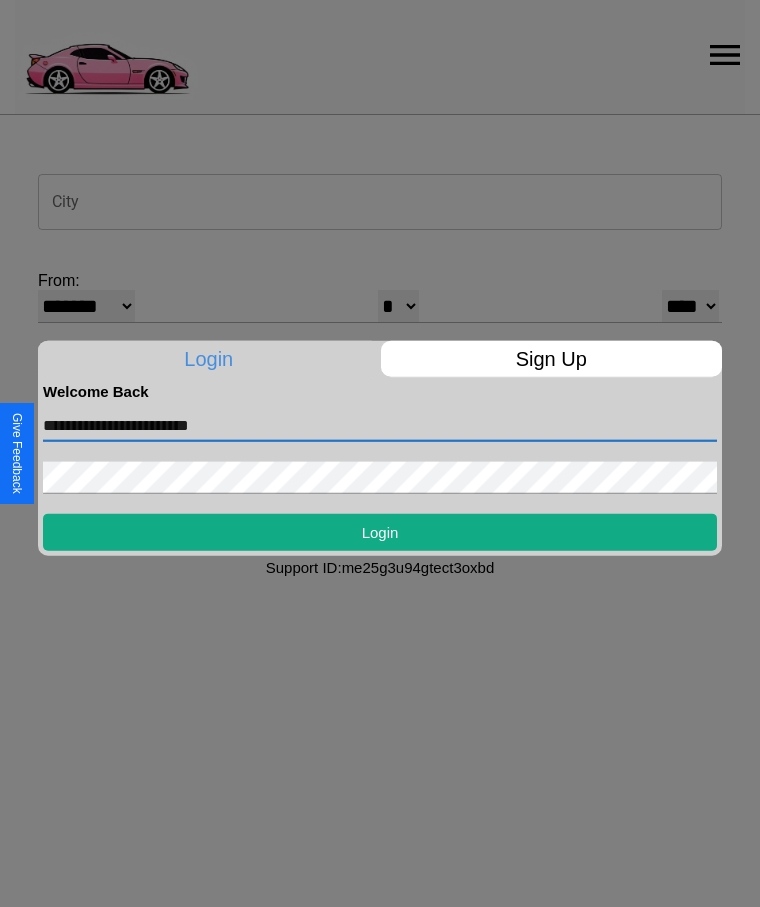 type on "**********" 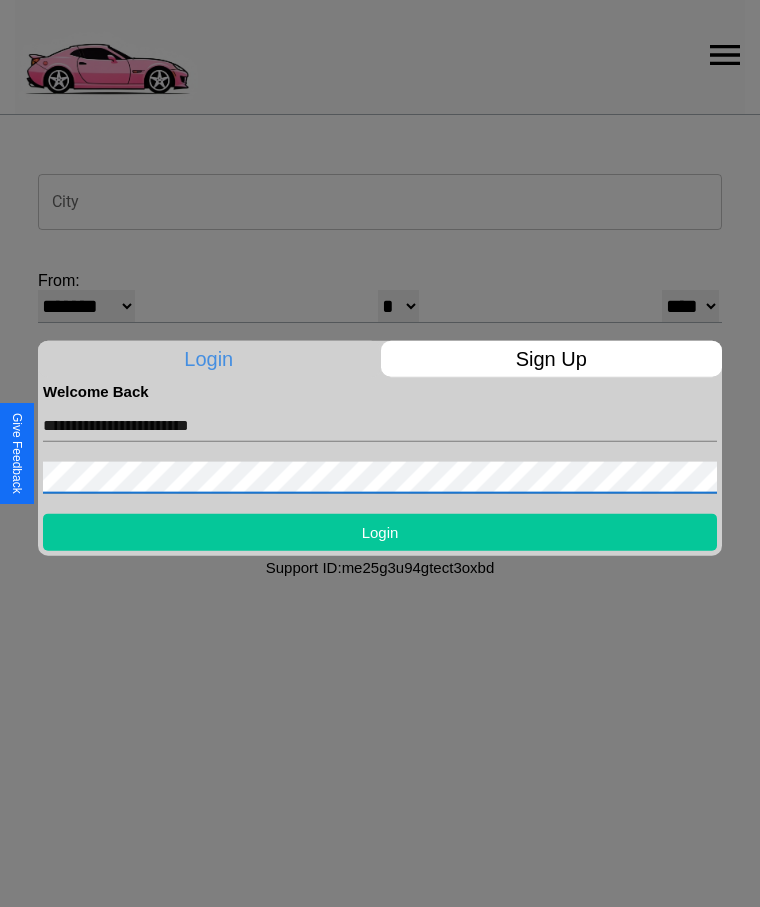 click on "Login" at bounding box center [380, 531] 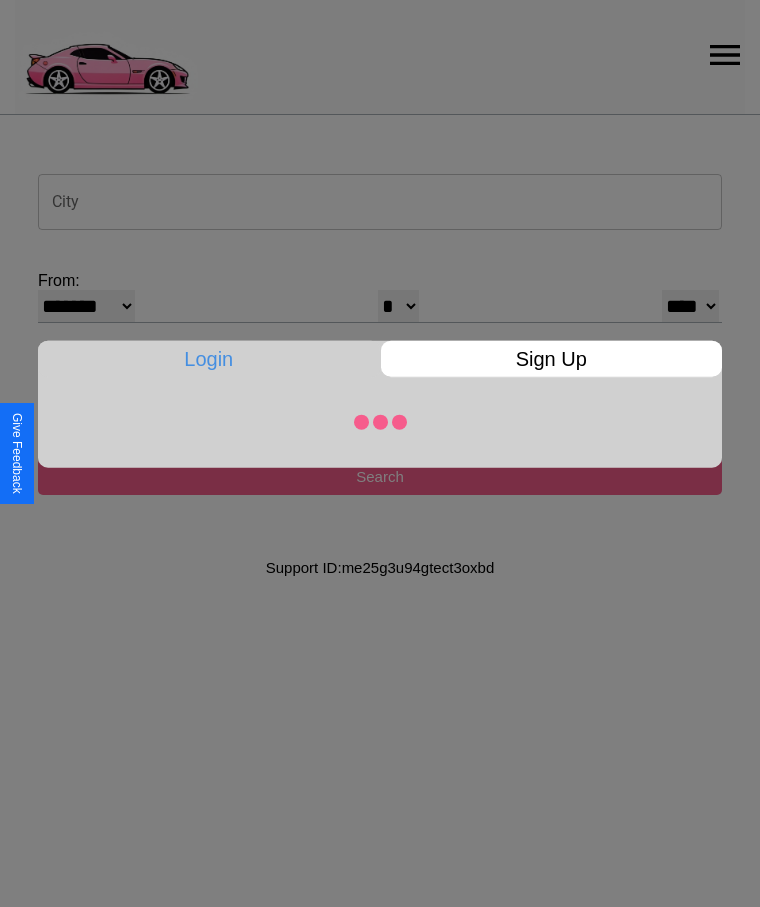 select on "*" 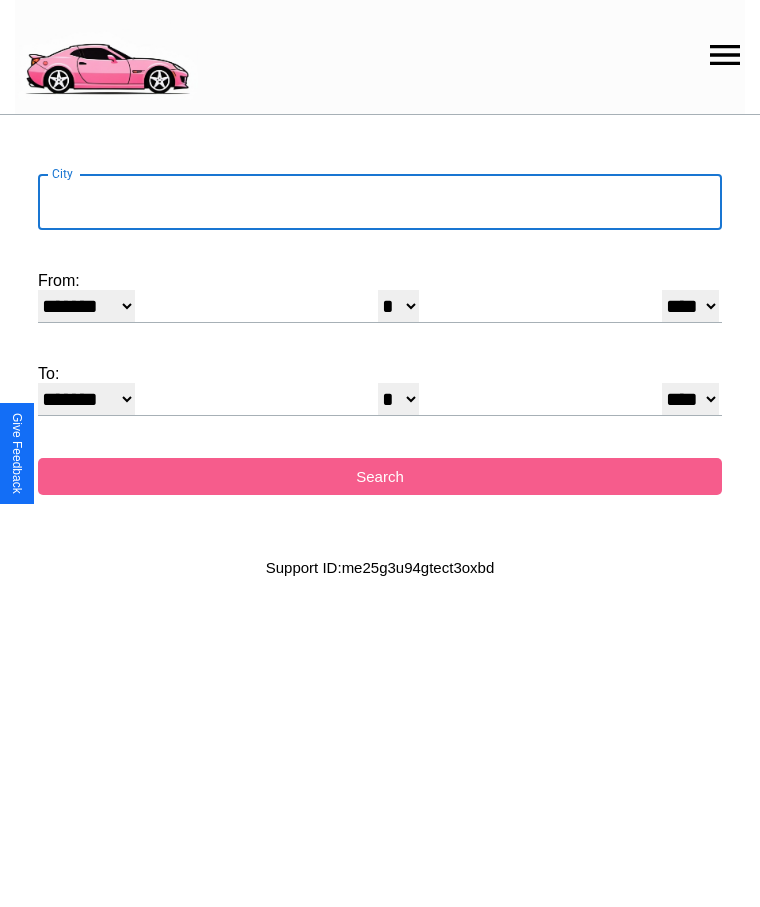 click on "City" at bounding box center [380, 202] 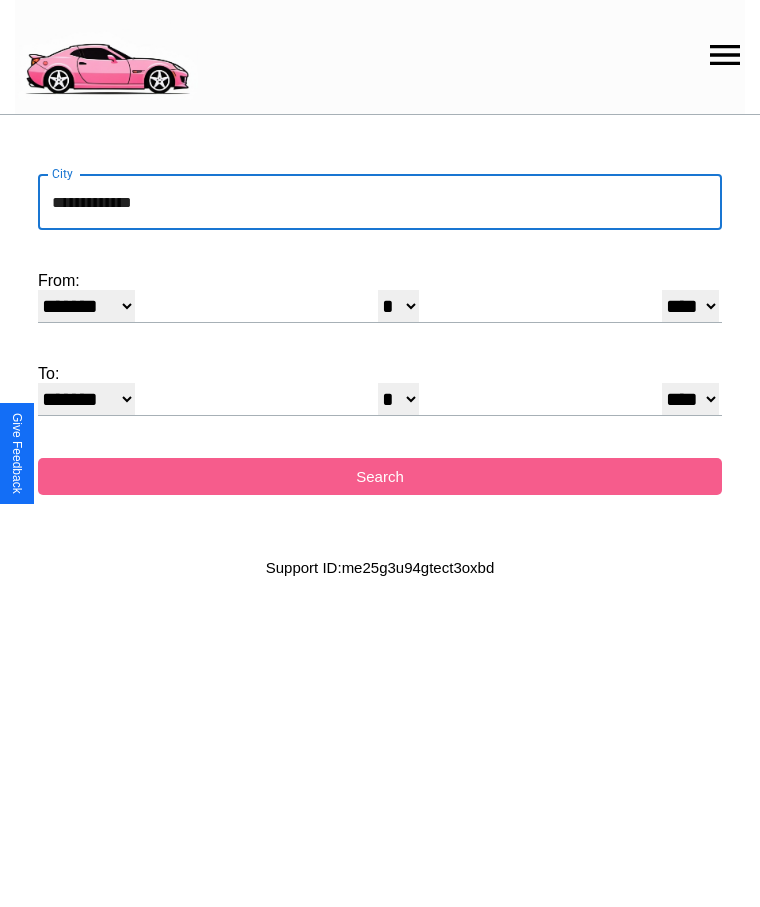 type on "**********" 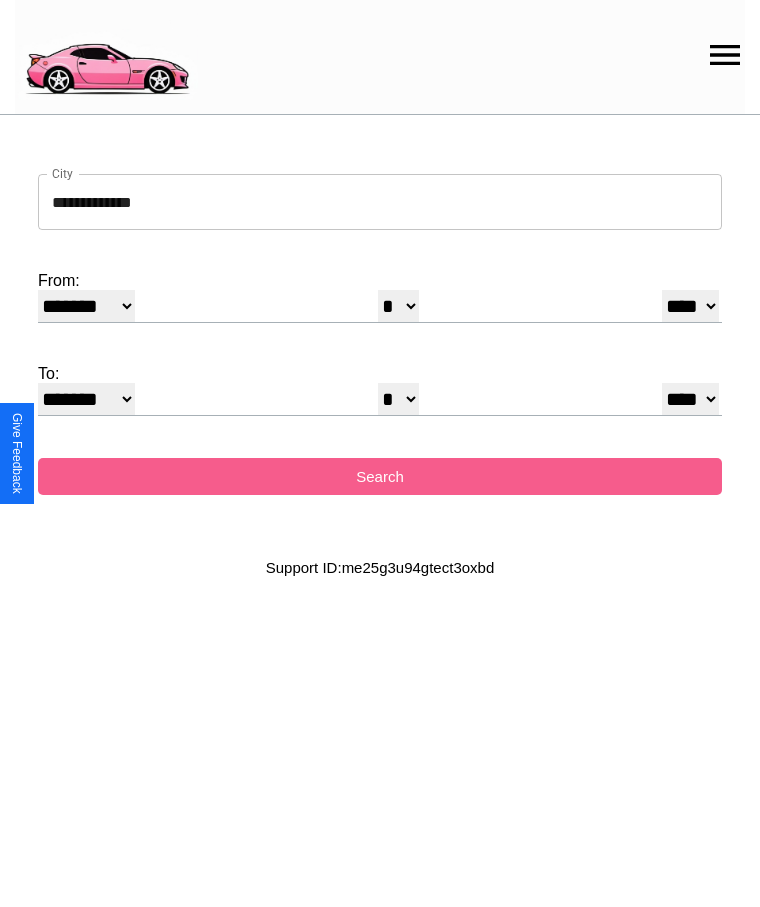 click on "******* ******** ***** ***** *** **** **** ****** ********* ******* ******** ********" at bounding box center [86, 306] 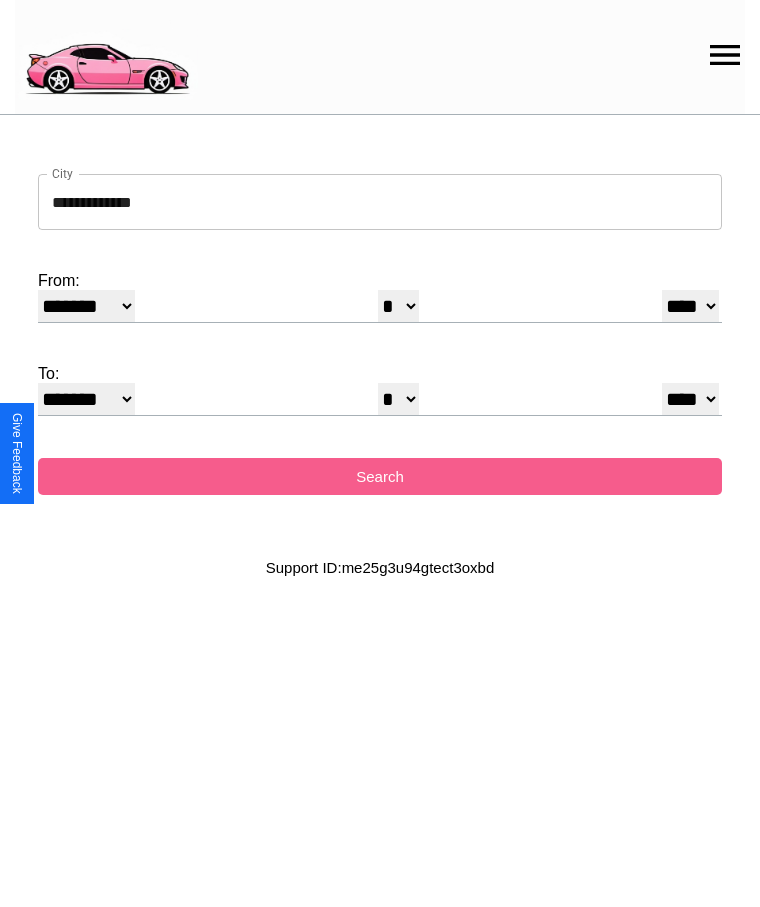 select on "*" 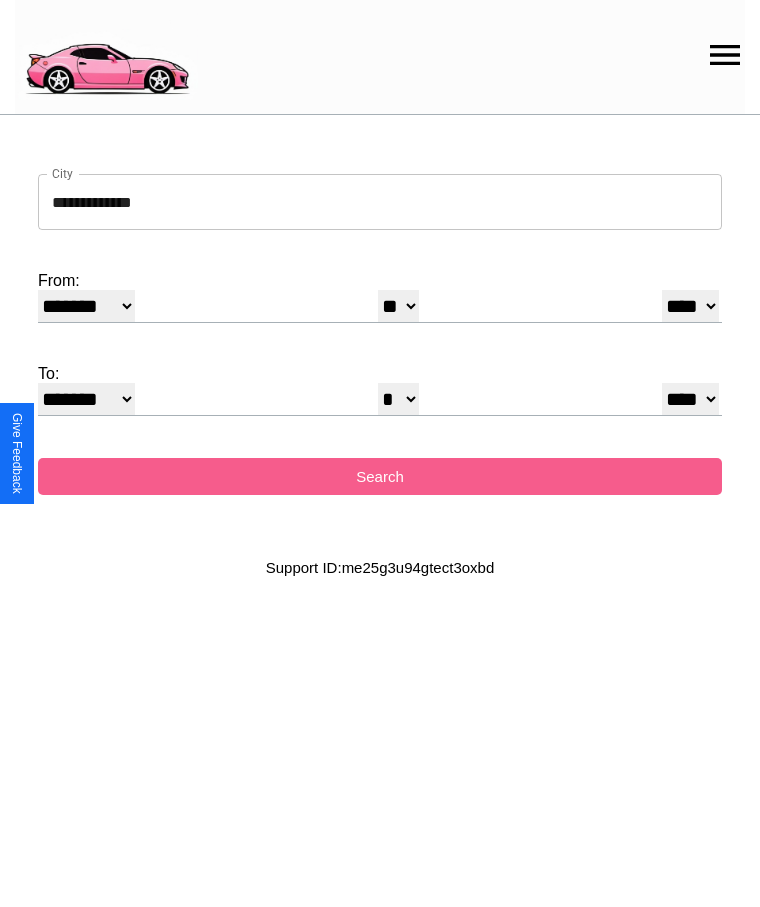click on "**** **** **** **** **** **** **** **** **** ****" at bounding box center (690, 306) 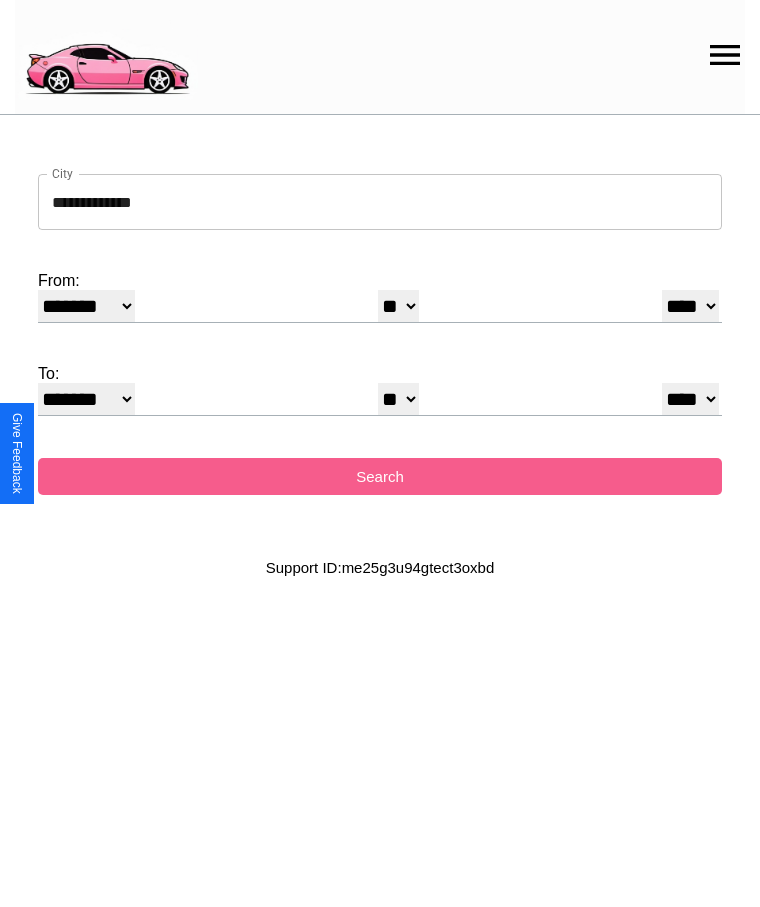 click on "* * * * * * * * * ** ** ** ** ** ** ** ** ** ** ** ** ** ** ** ** ** ** ** ** ** **" at bounding box center (398, 399) 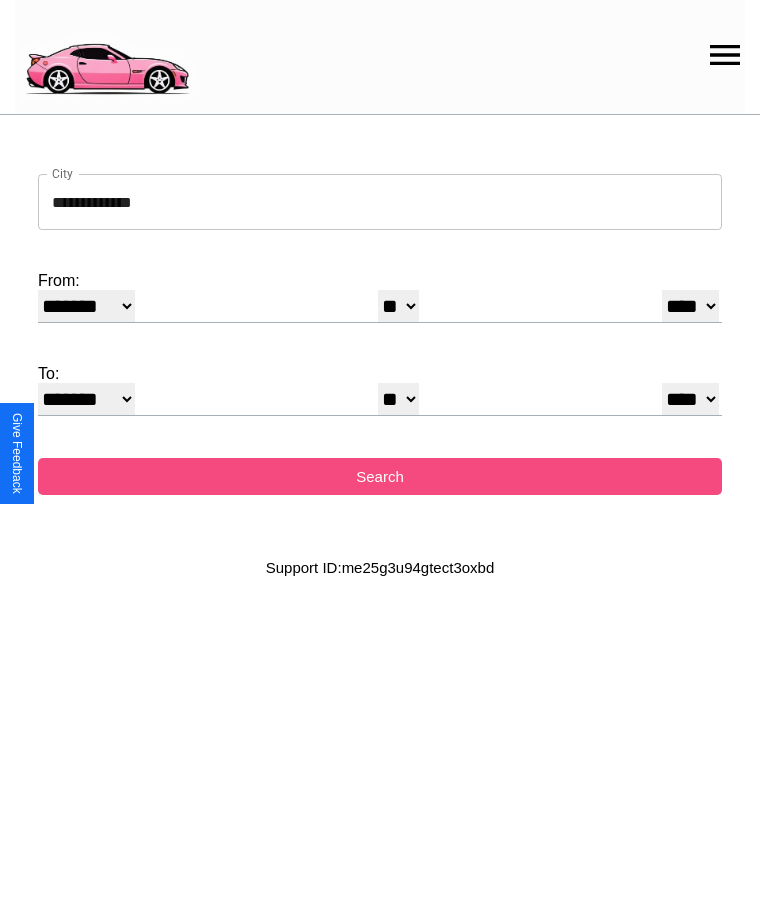 click on "Search" at bounding box center (380, 476) 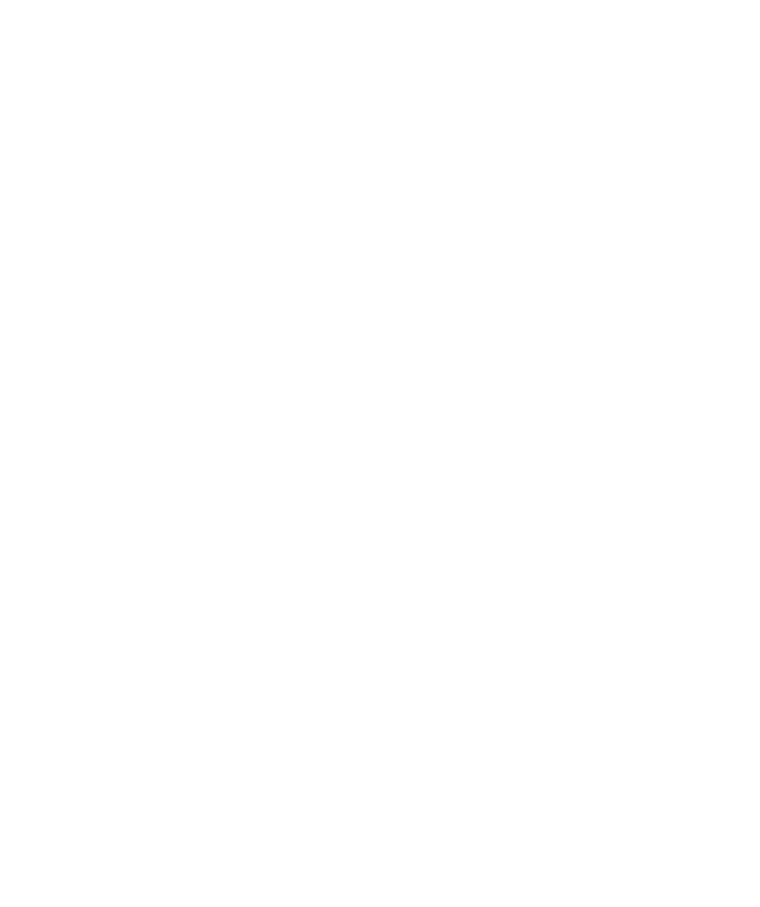 scroll, scrollTop: 0, scrollLeft: 0, axis: both 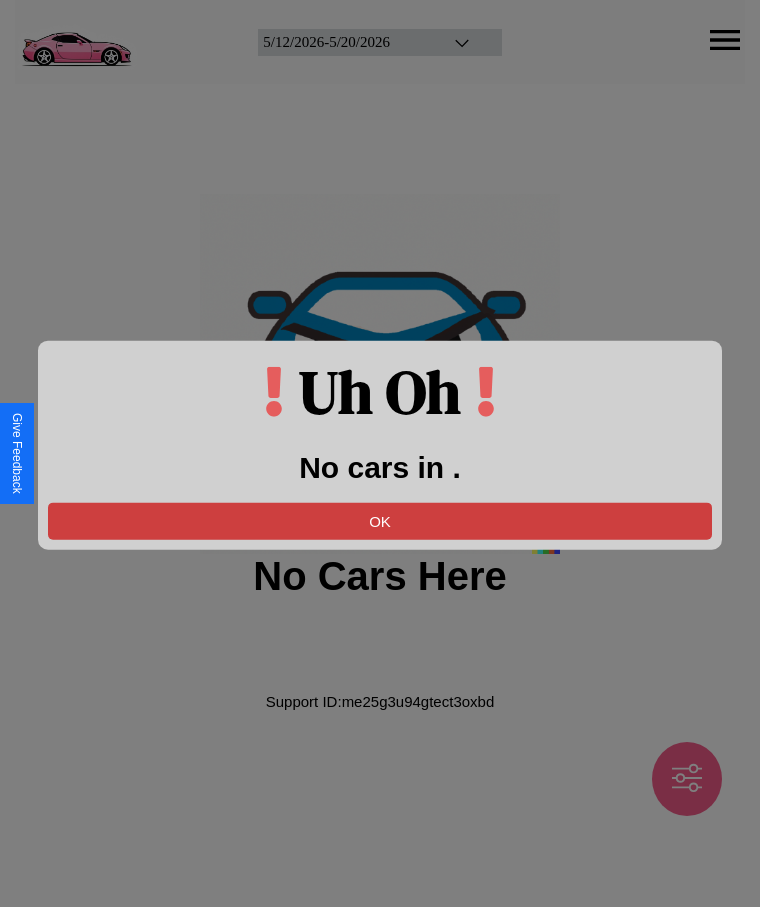 click on "OK" at bounding box center [380, 520] 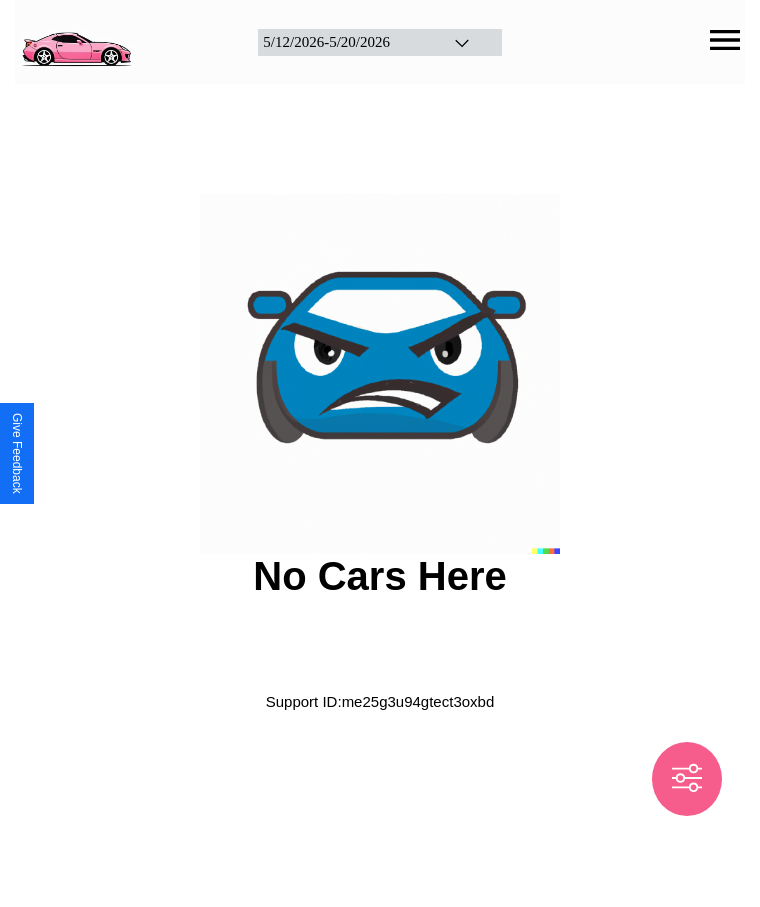 click at bounding box center (76, 40) 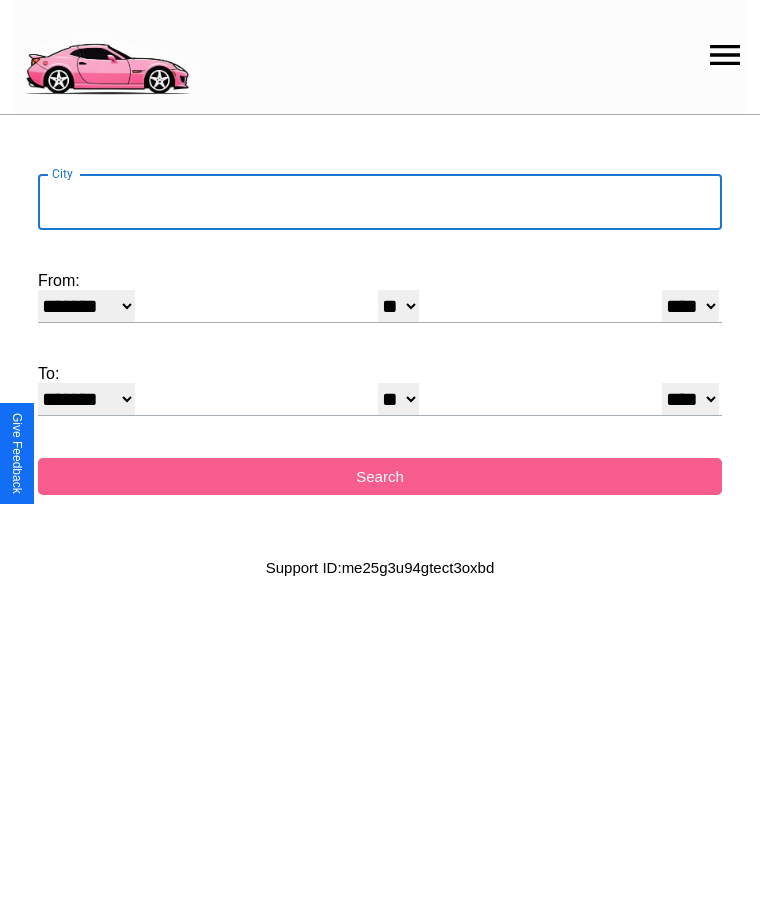 click on "City" at bounding box center [380, 202] 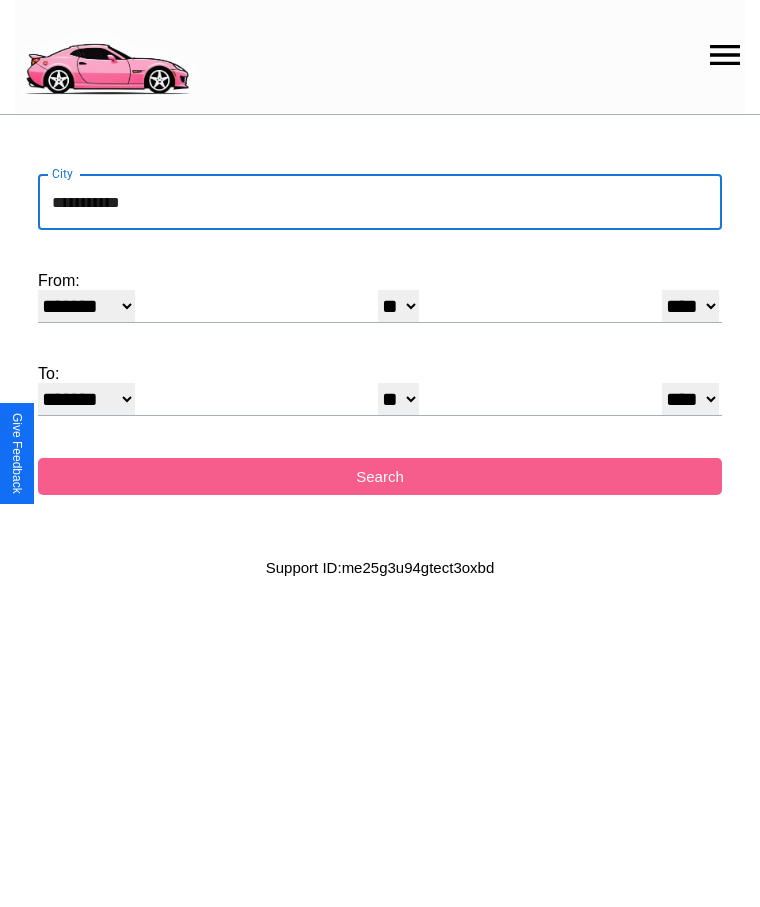 type on "**********" 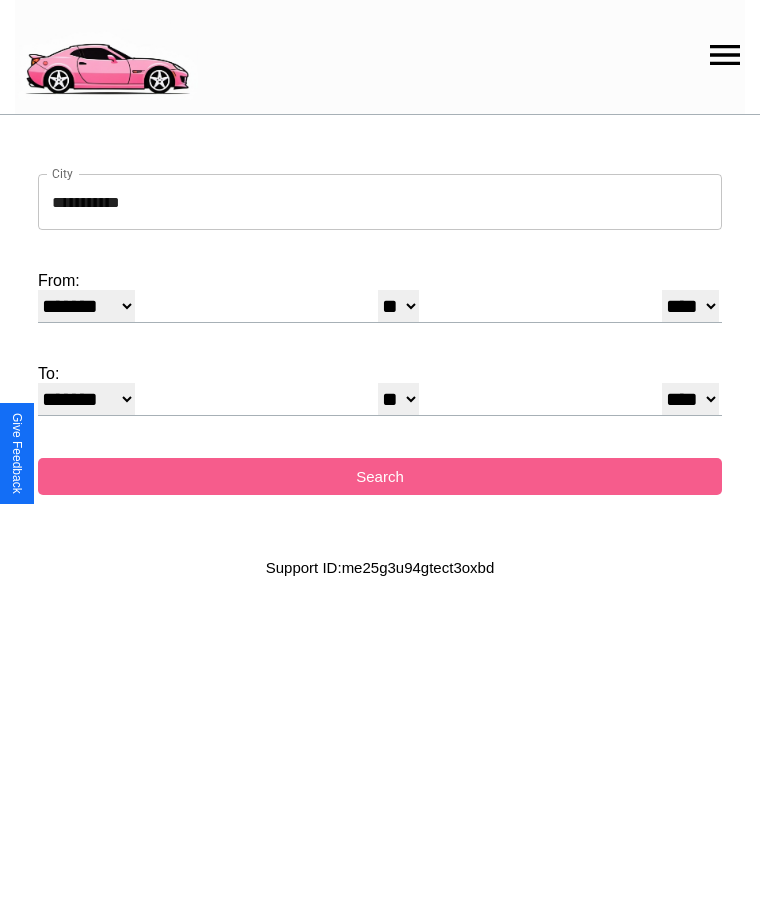 click on "* * * * * * * * * ** ** ** ** ** ** ** ** ** ** ** ** ** ** ** ** ** ** ** ** ** **" at bounding box center [398, 306] 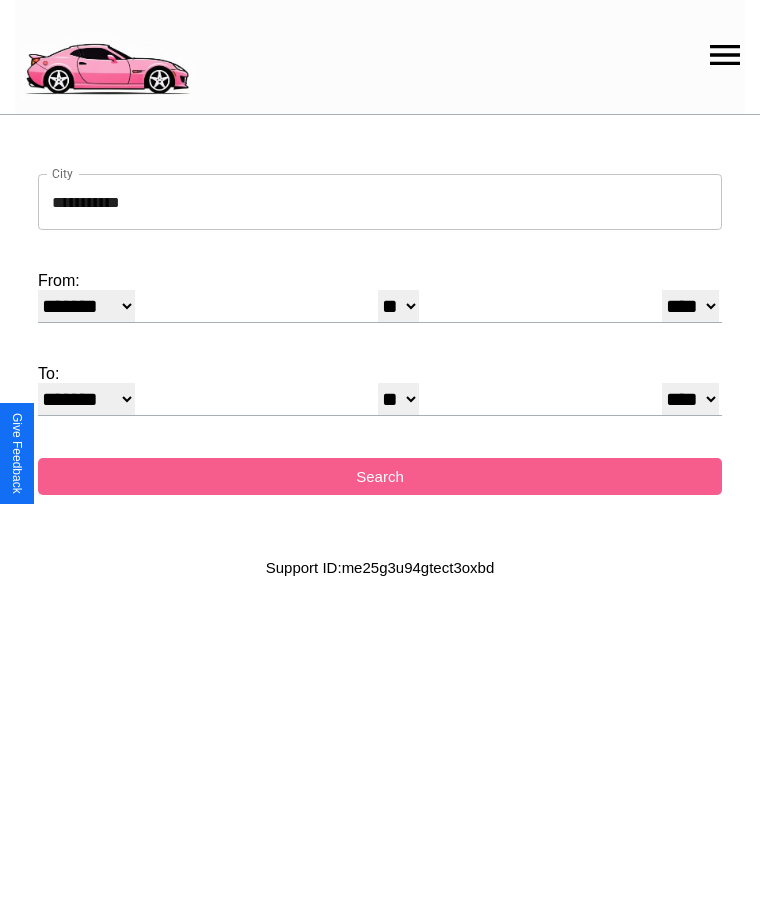 select on "*" 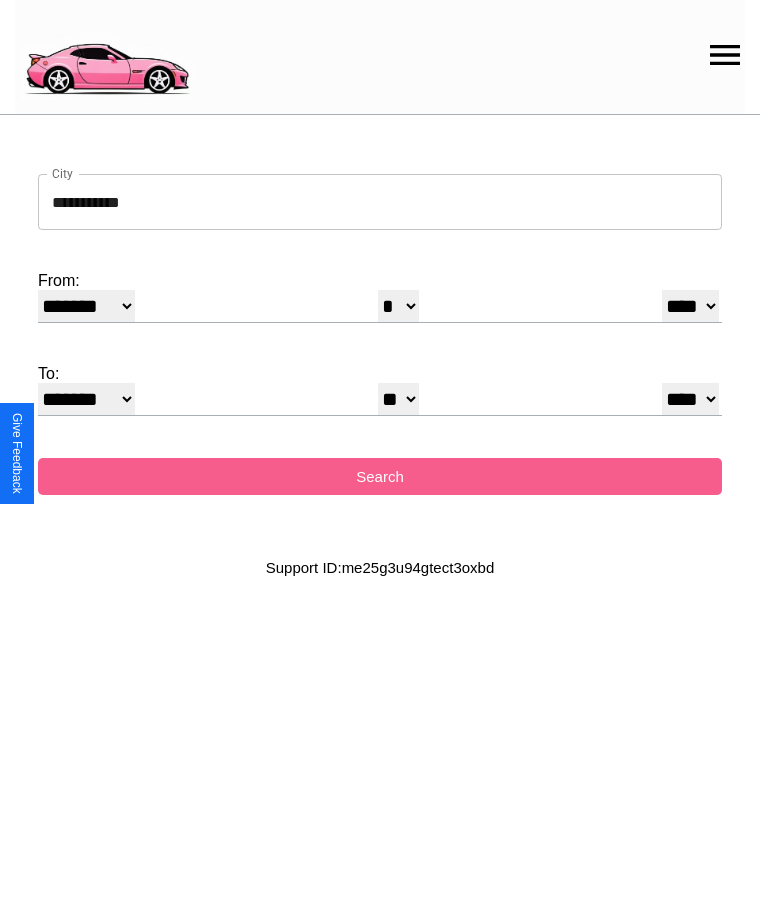 click on "**** **** **** **** **** **** **** **** **** ****" at bounding box center [690, 306] 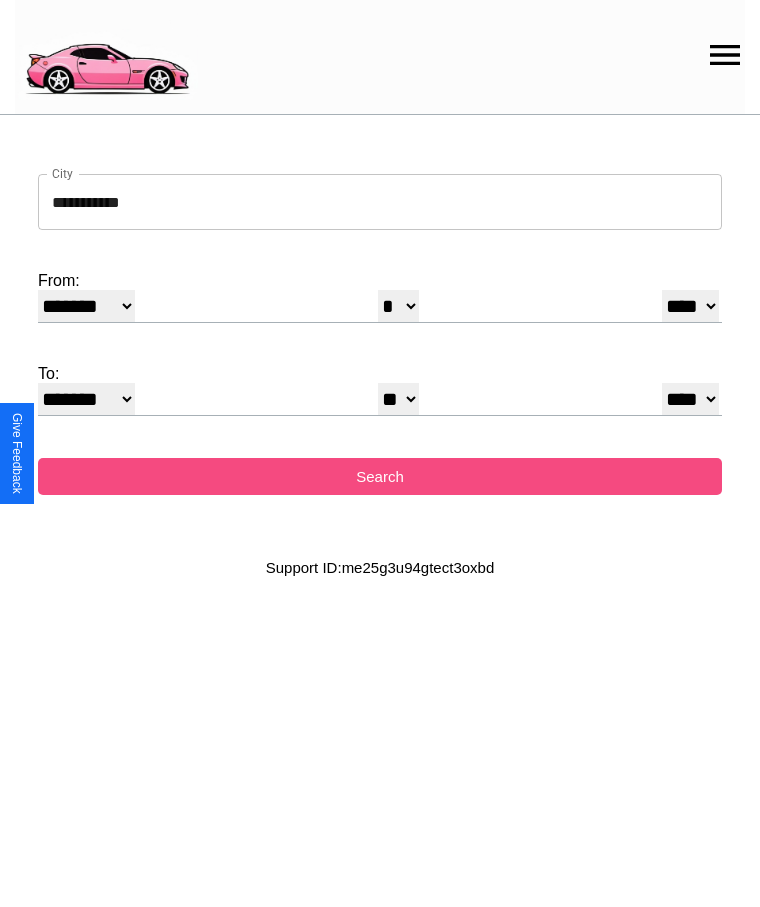 click on "Search" at bounding box center (380, 476) 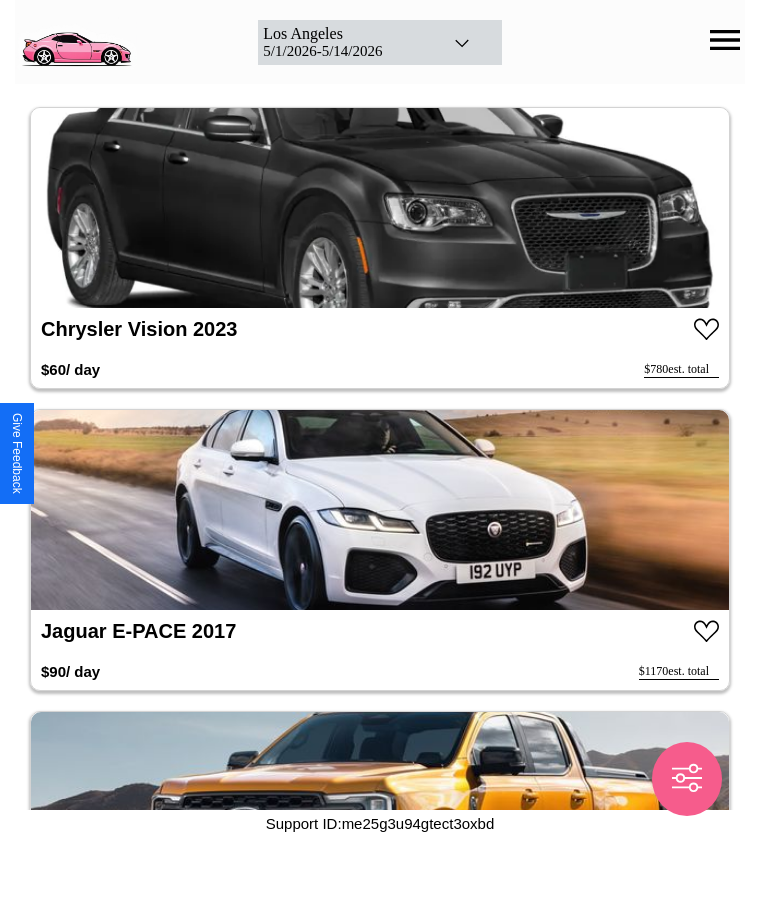 scroll, scrollTop: 11596, scrollLeft: 0, axis: vertical 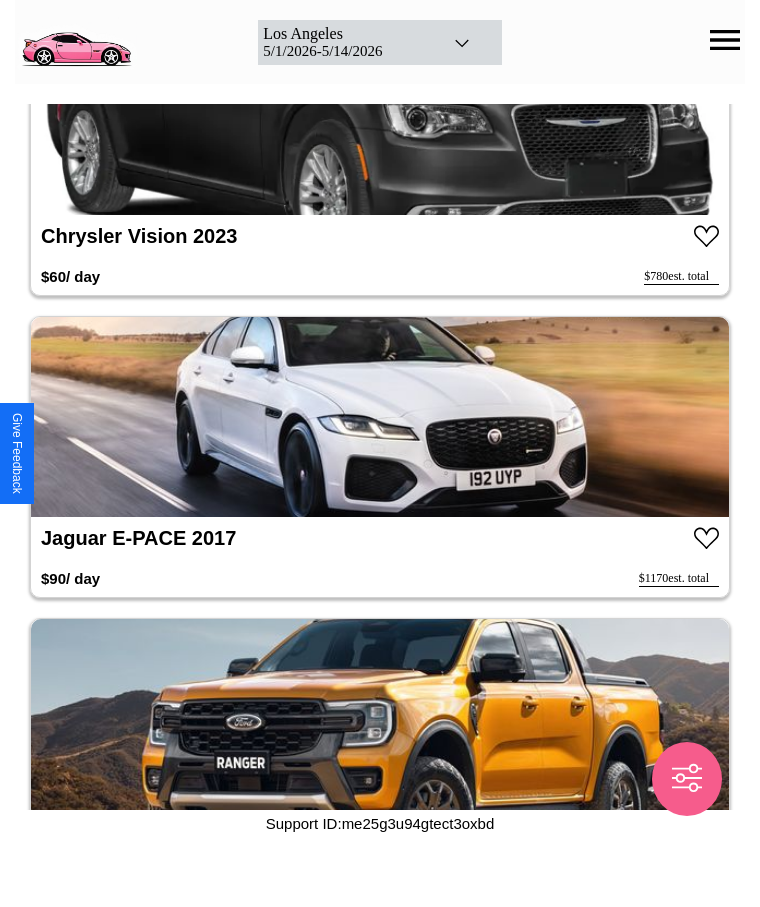 click 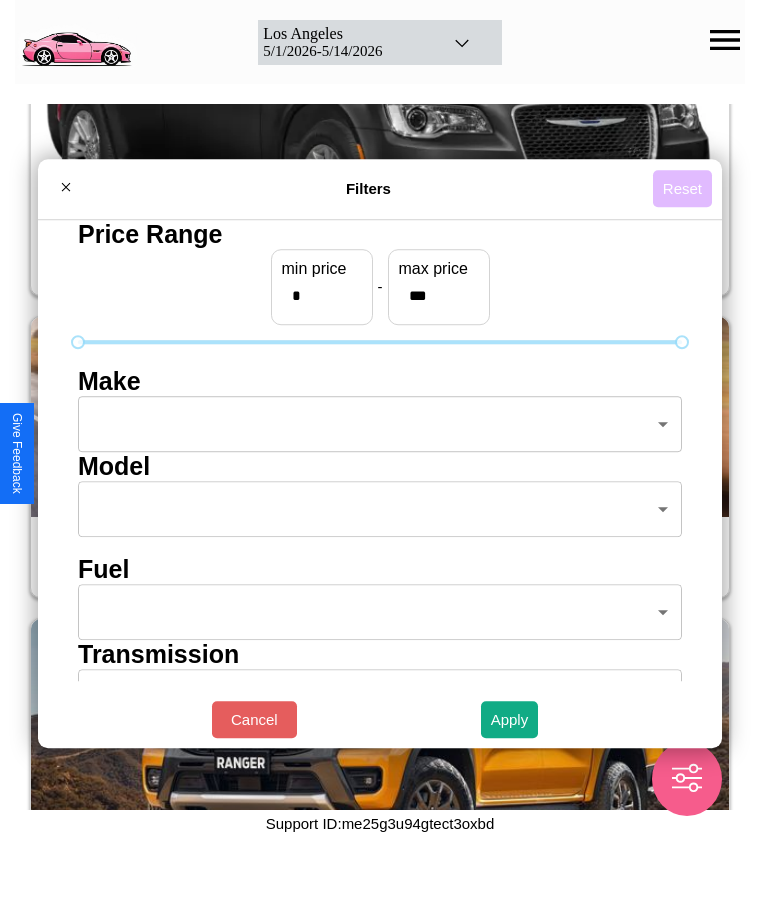 click on "Reset" at bounding box center (682, 188) 